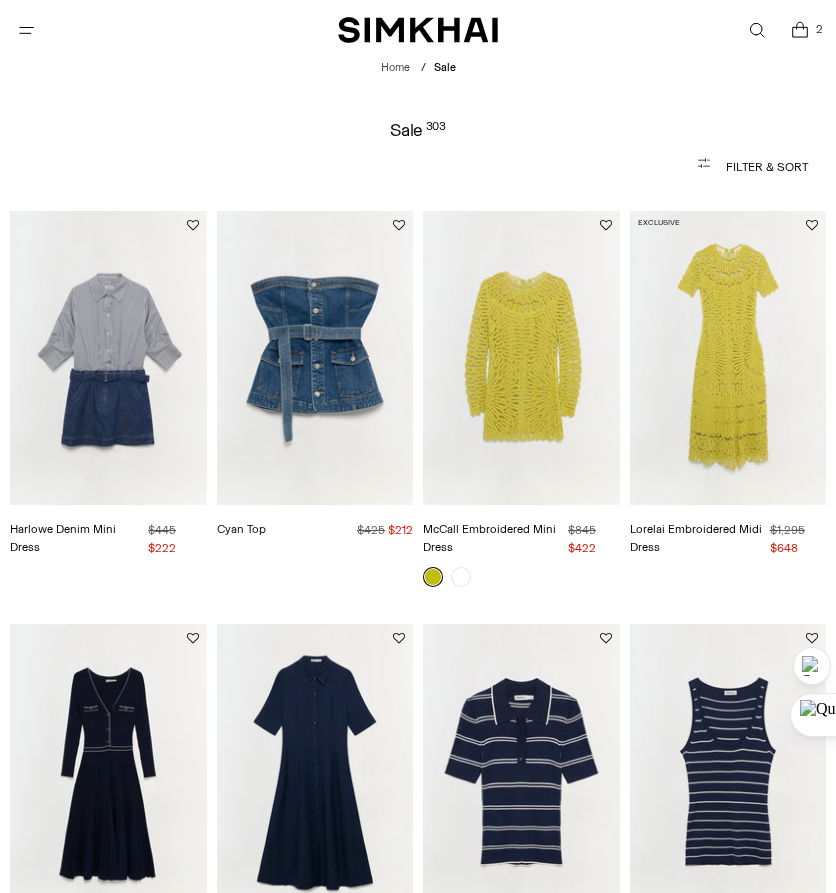 scroll, scrollTop: 0, scrollLeft: 0, axis: both 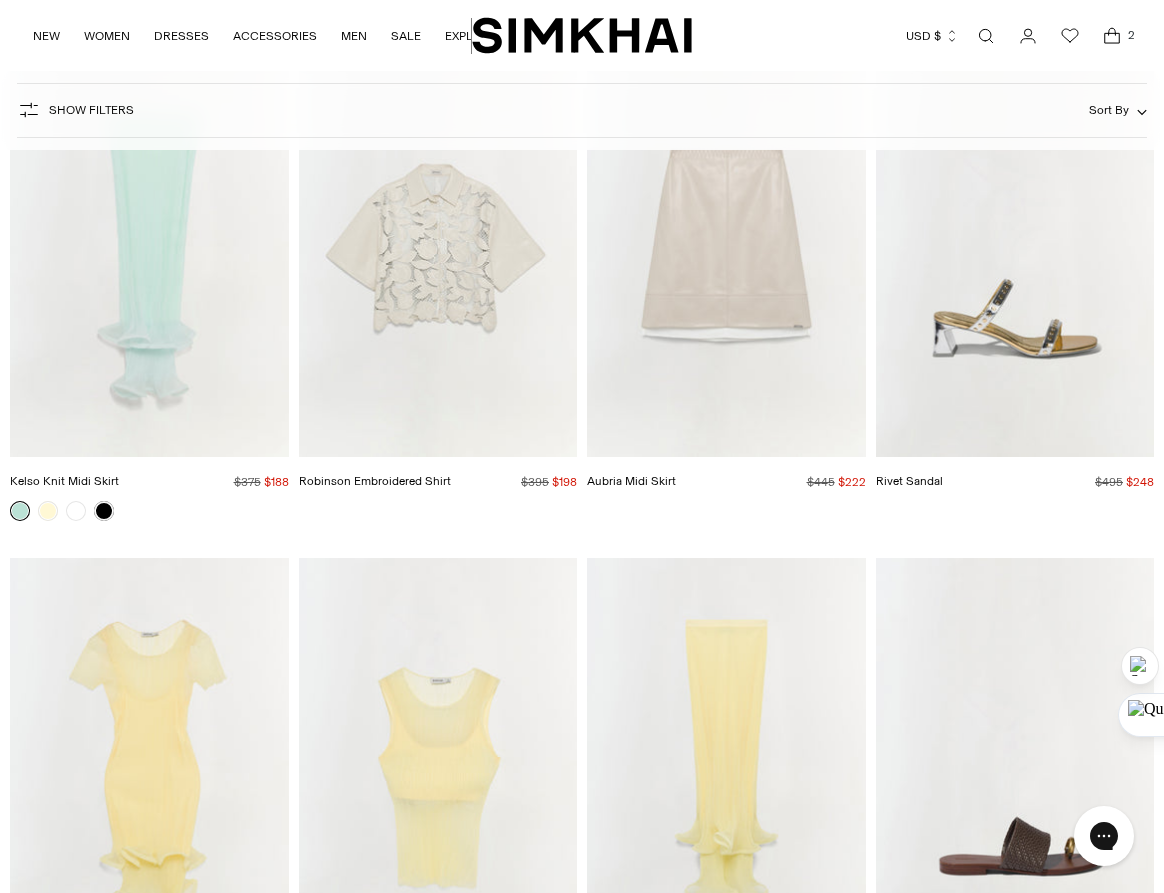 click on "Runway
Final Sale
Aubria Midi Skirt
Regular price
$445
$222
Unit price
/ per" at bounding box center [726, 286] 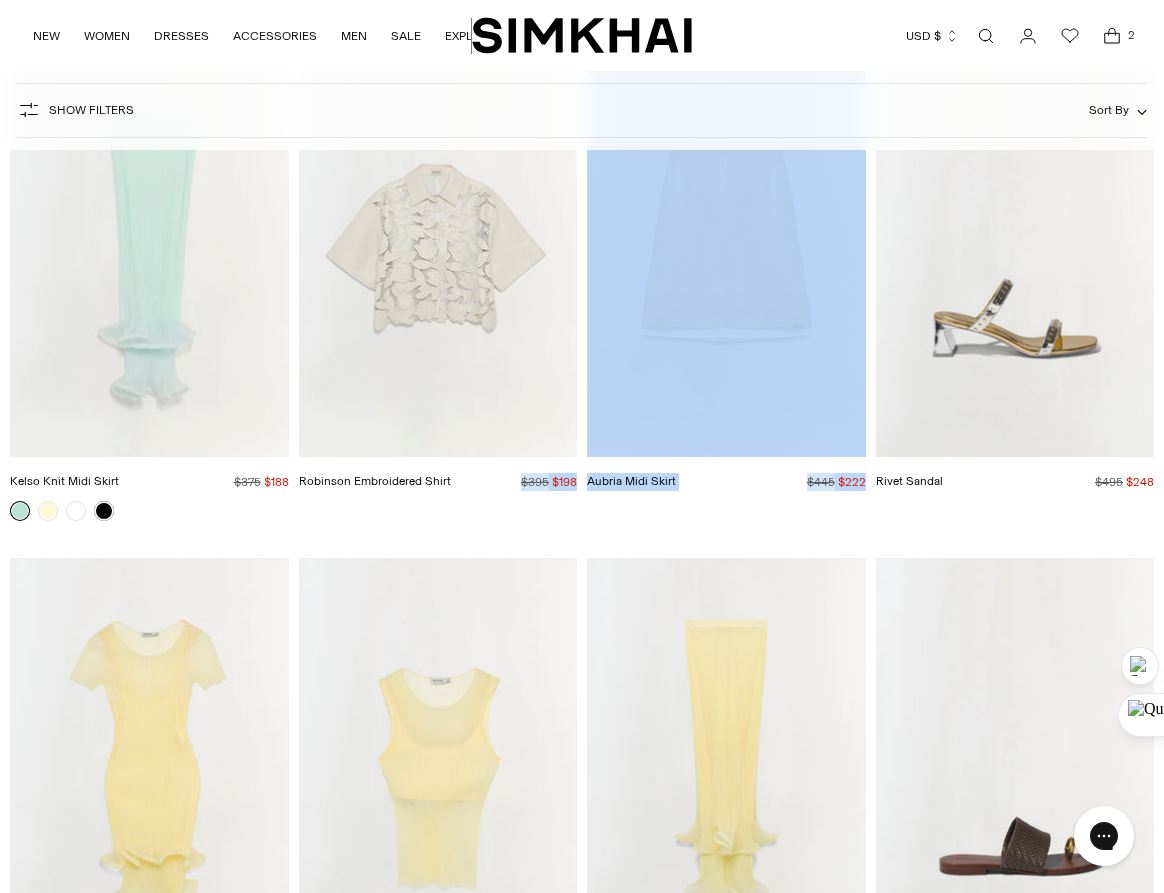click at bounding box center [149, 511] 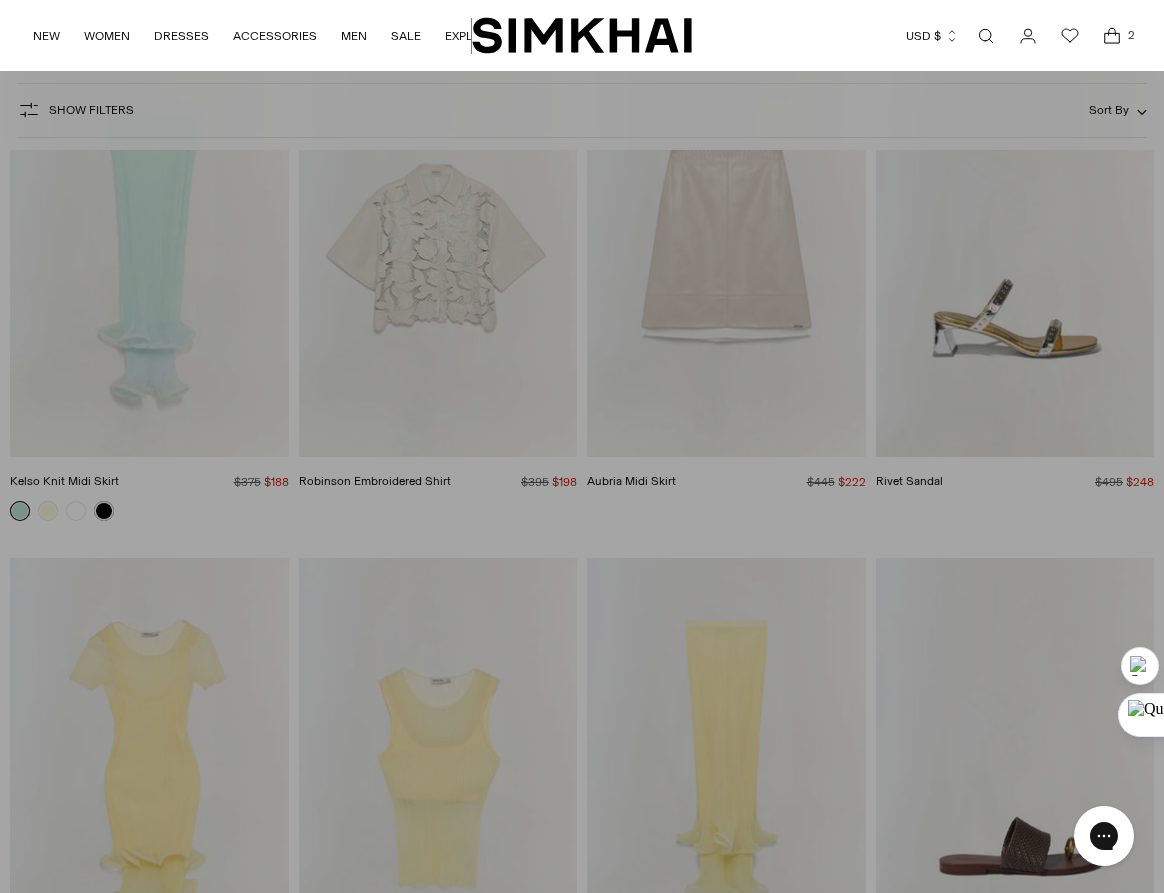 click on "Show Filters
Show Filters
Sort By
Recommended
Most Popular
Newest" at bounding box center (582, 110) 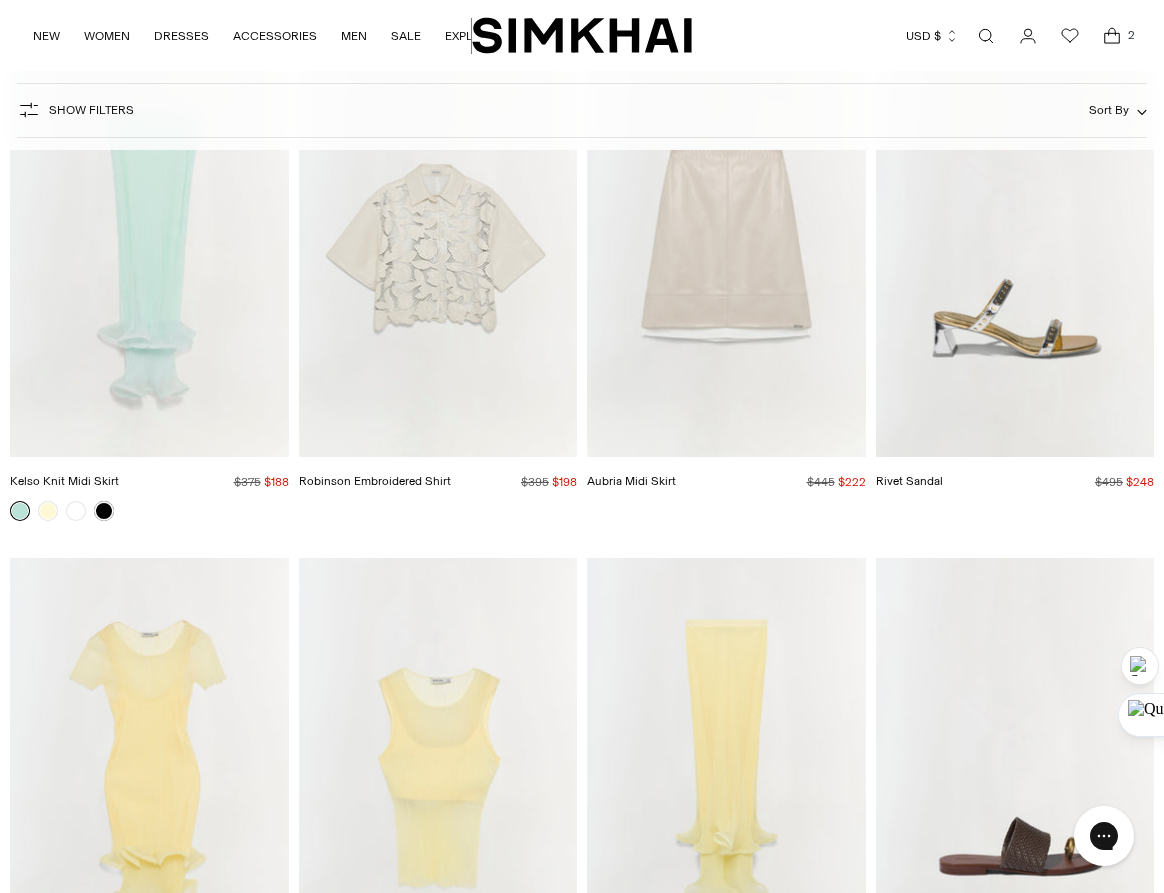 click on "Show Filters
Show Filters
Sort By
Recommended
Most Popular
Newest" at bounding box center (582, 14280) 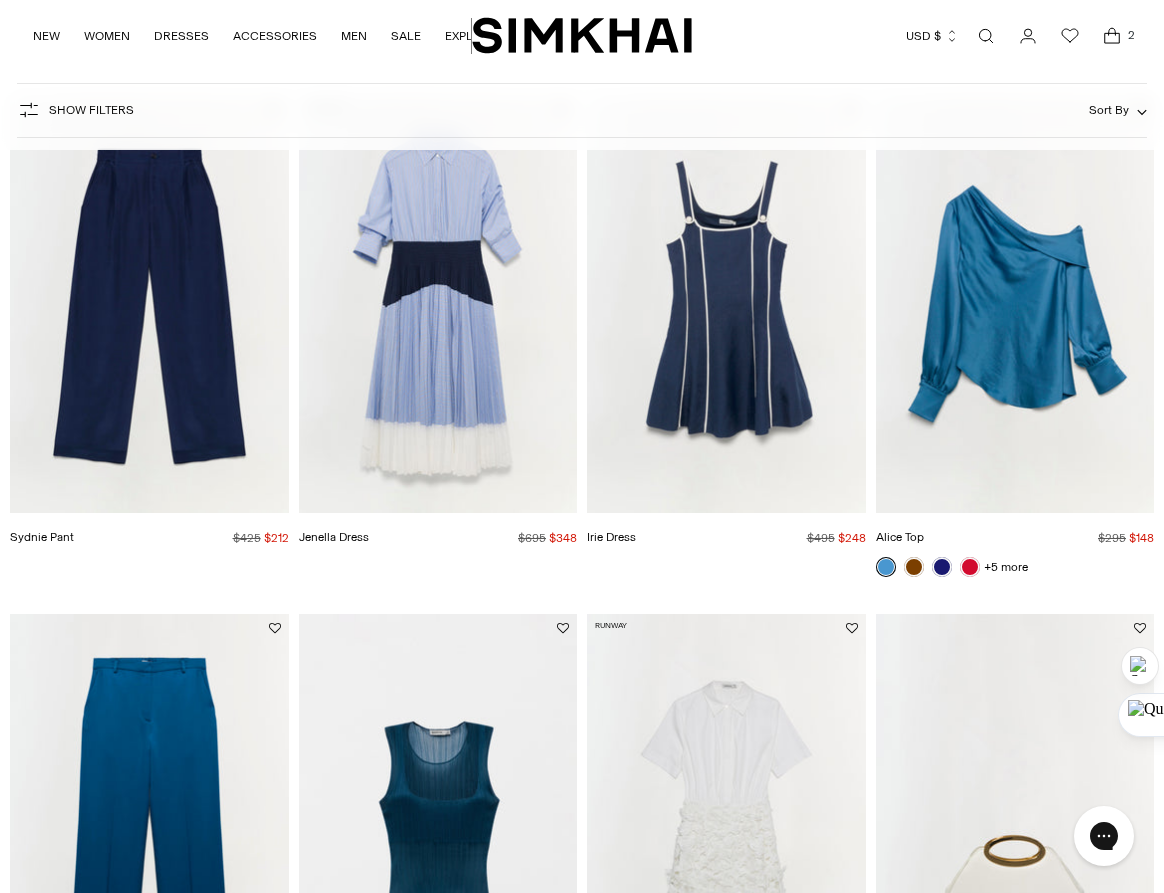 scroll, scrollTop: 2559, scrollLeft: 0, axis: vertical 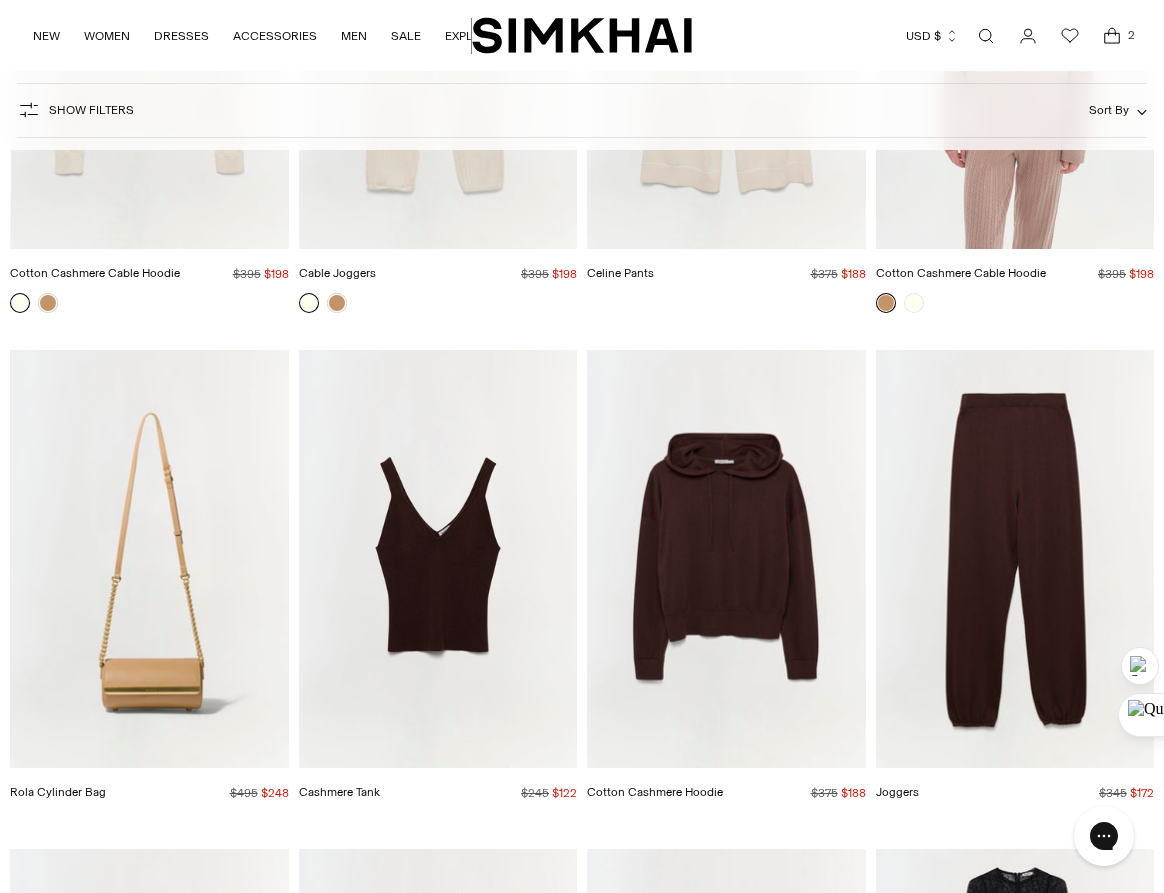 click at bounding box center (0, 0) 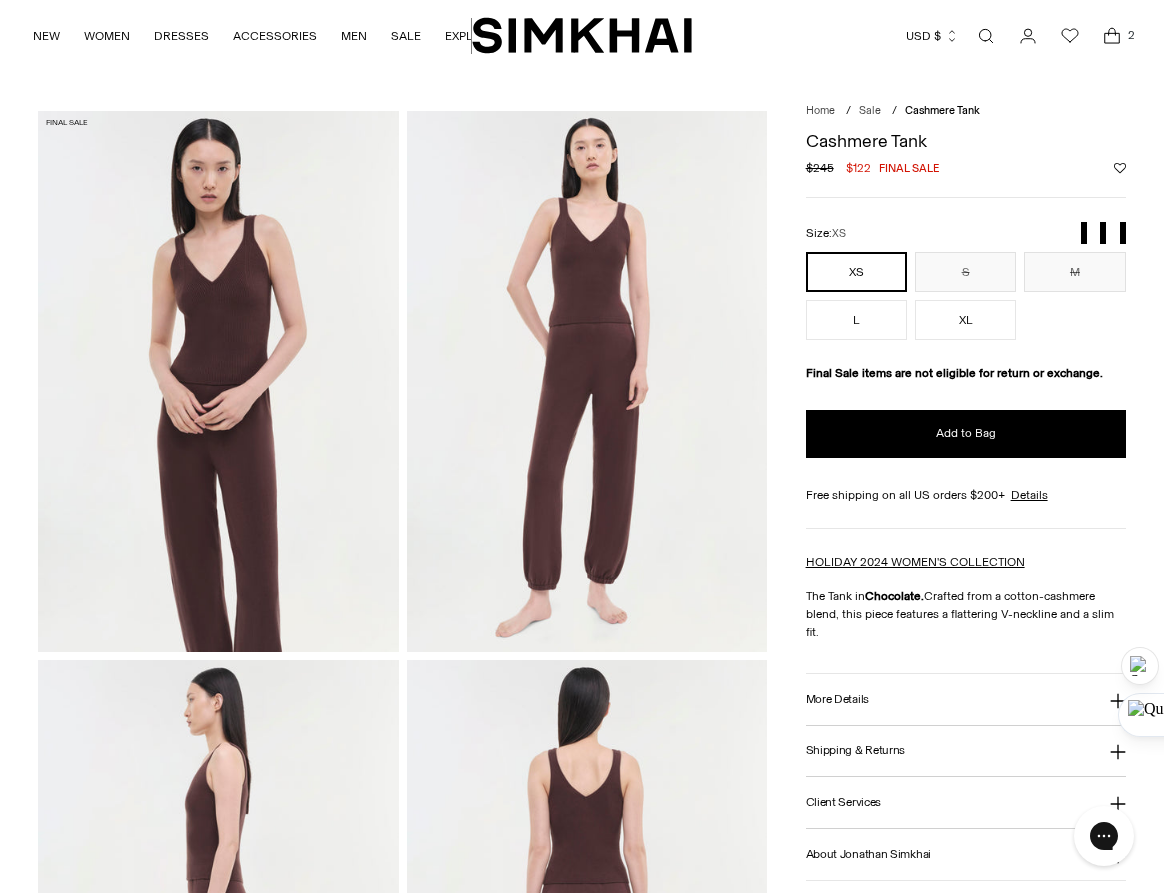 scroll, scrollTop: 0, scrollLeft: 0, axis: both 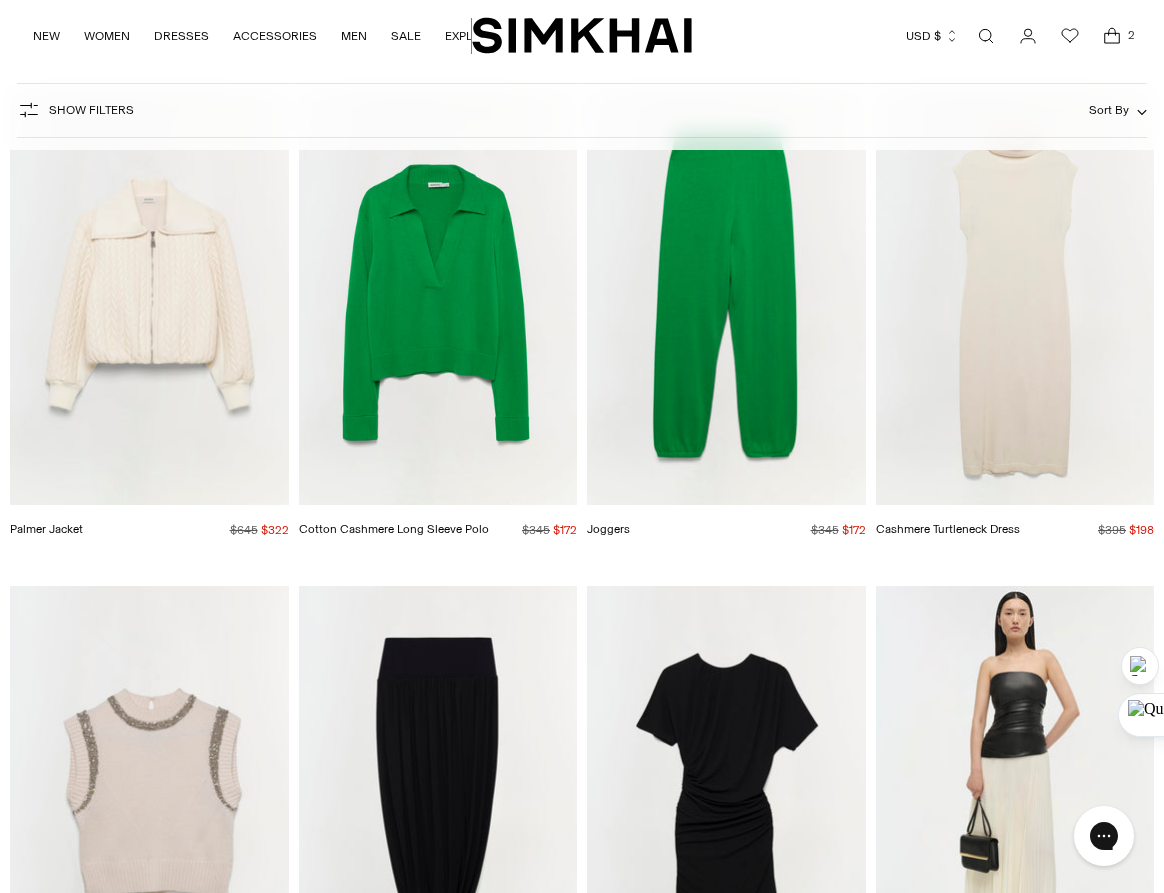 click at bounding box center [0, 0] 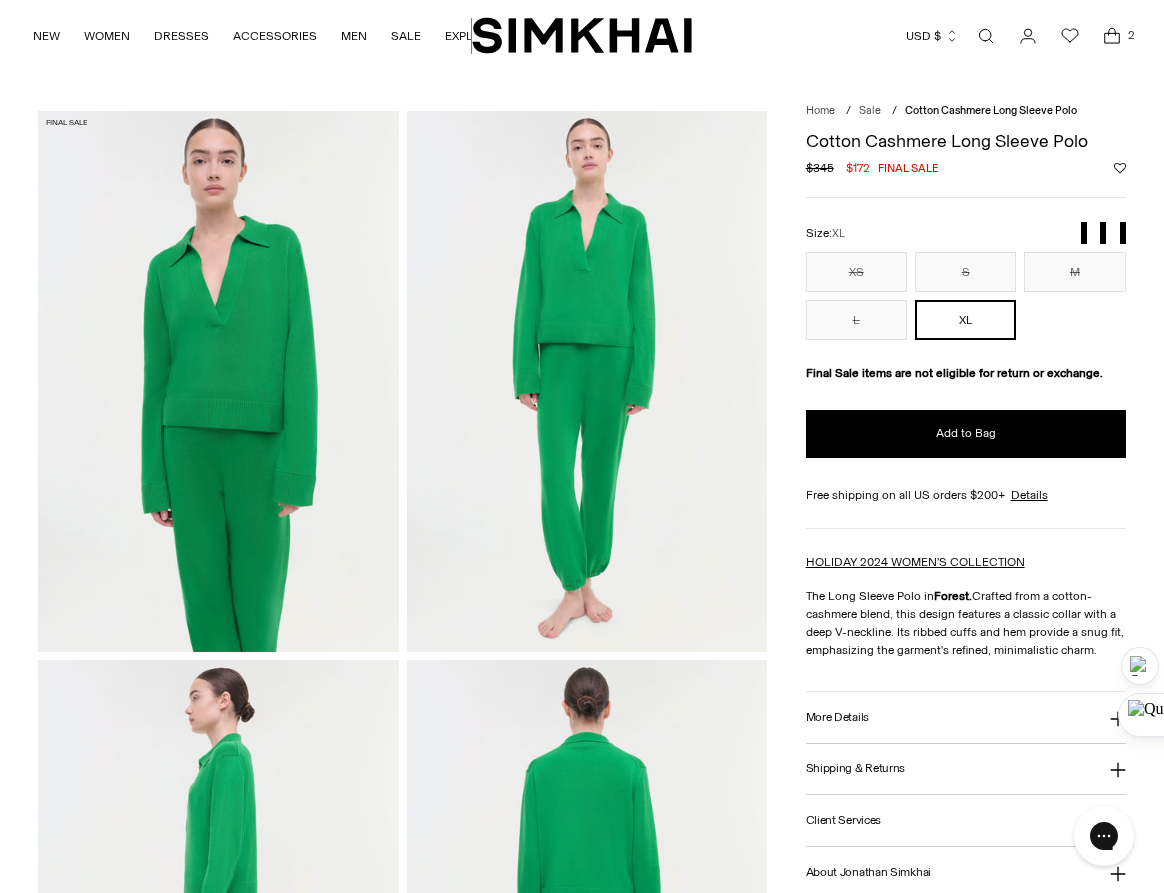 scroll, scrollTop: 0, scrollLeft: 0, axis: both 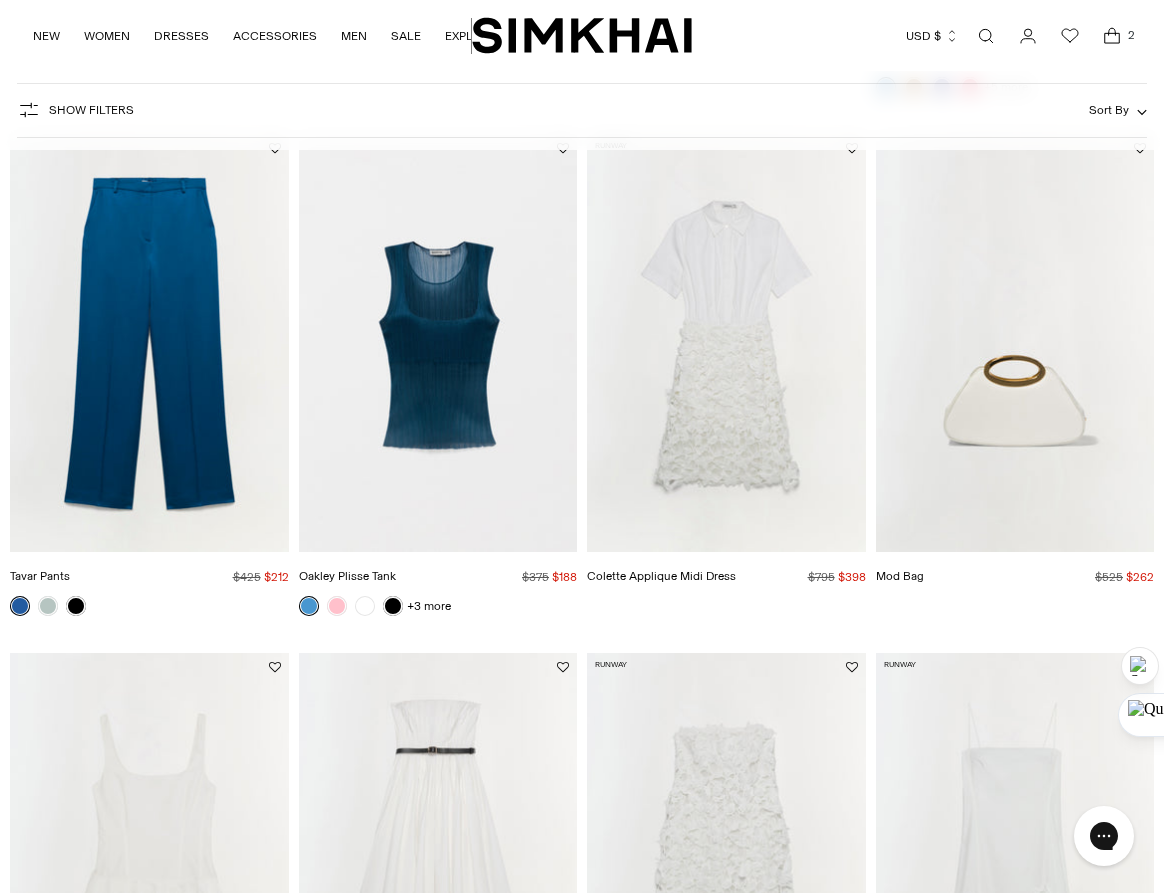 click on "Sort By" at bounding box center [1109, 110] 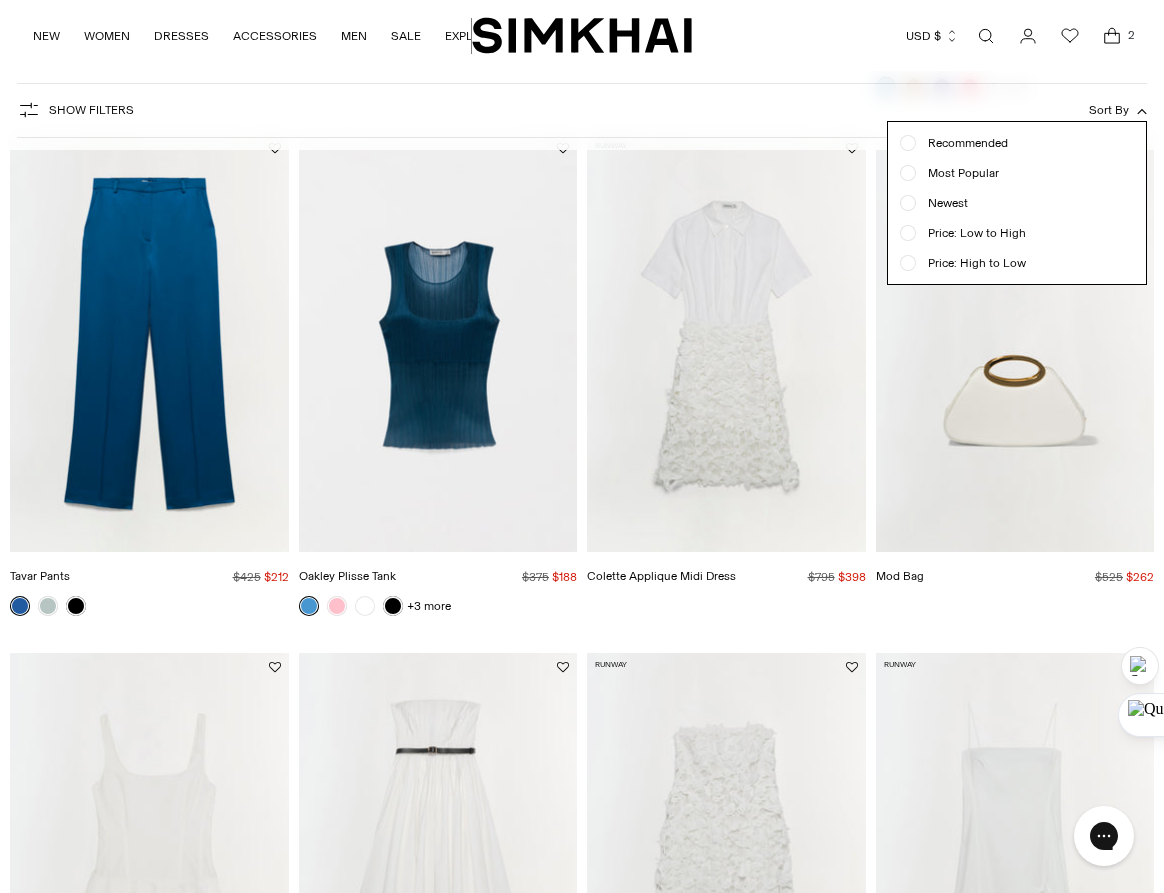 click on "Show Filters" at bounding box center (91, 110) 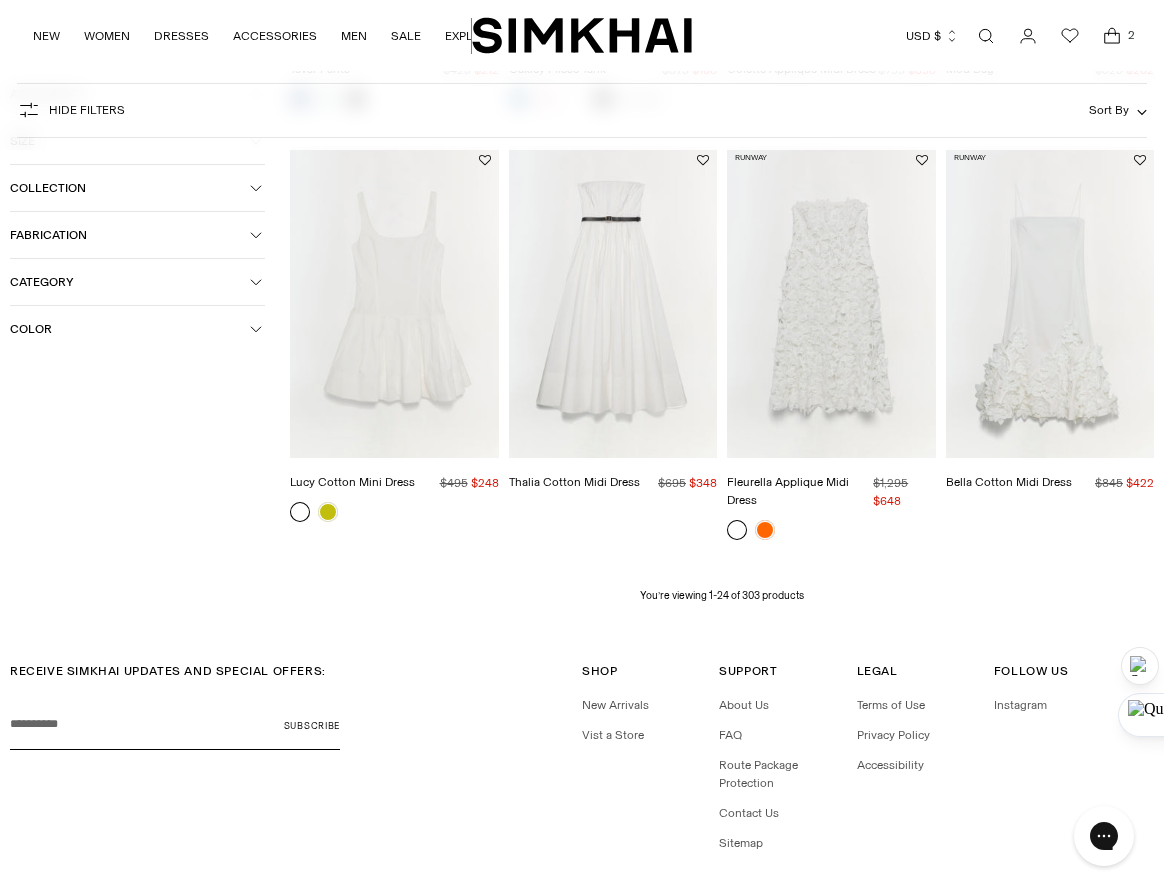 click on "Category" at bounding box center (130, 282) 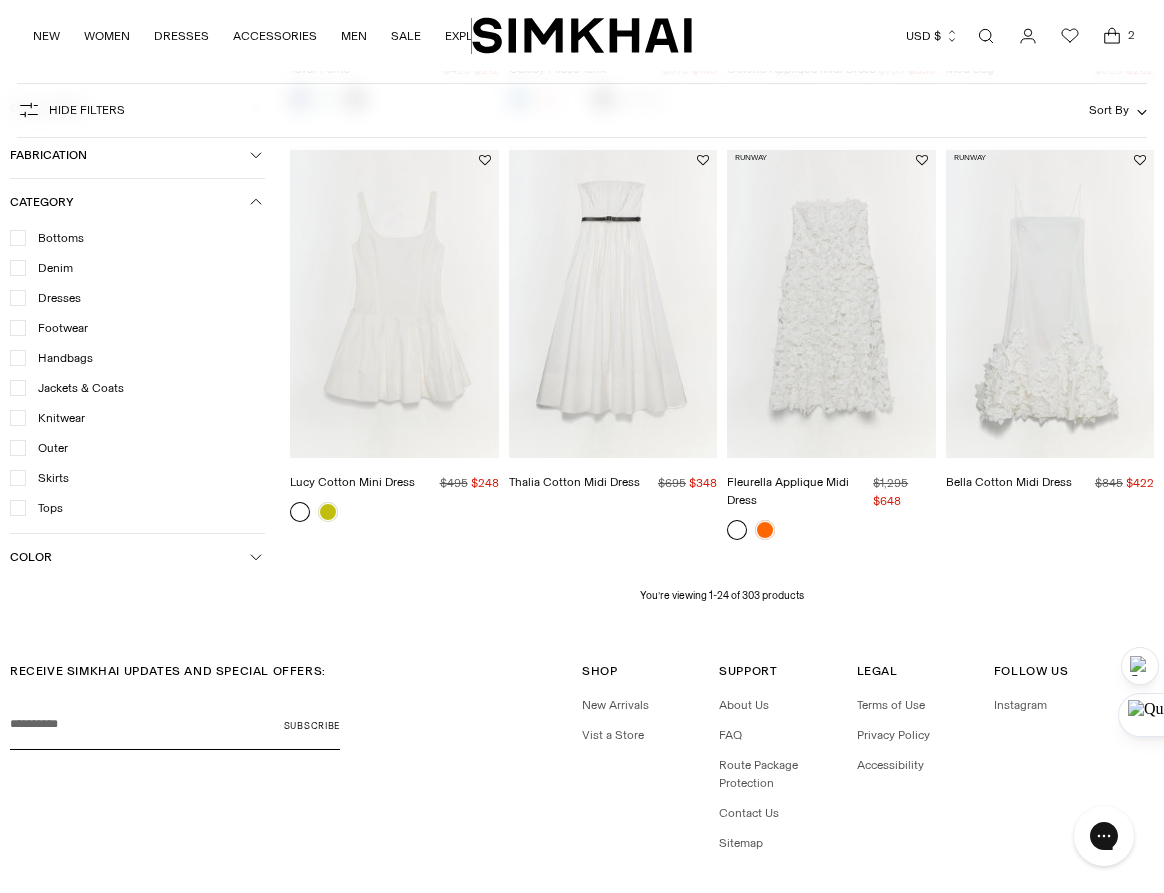 click on "Hide filters
Show Filters
Sort By
Recommended
Most Popular" at bounding box center [581, 110] 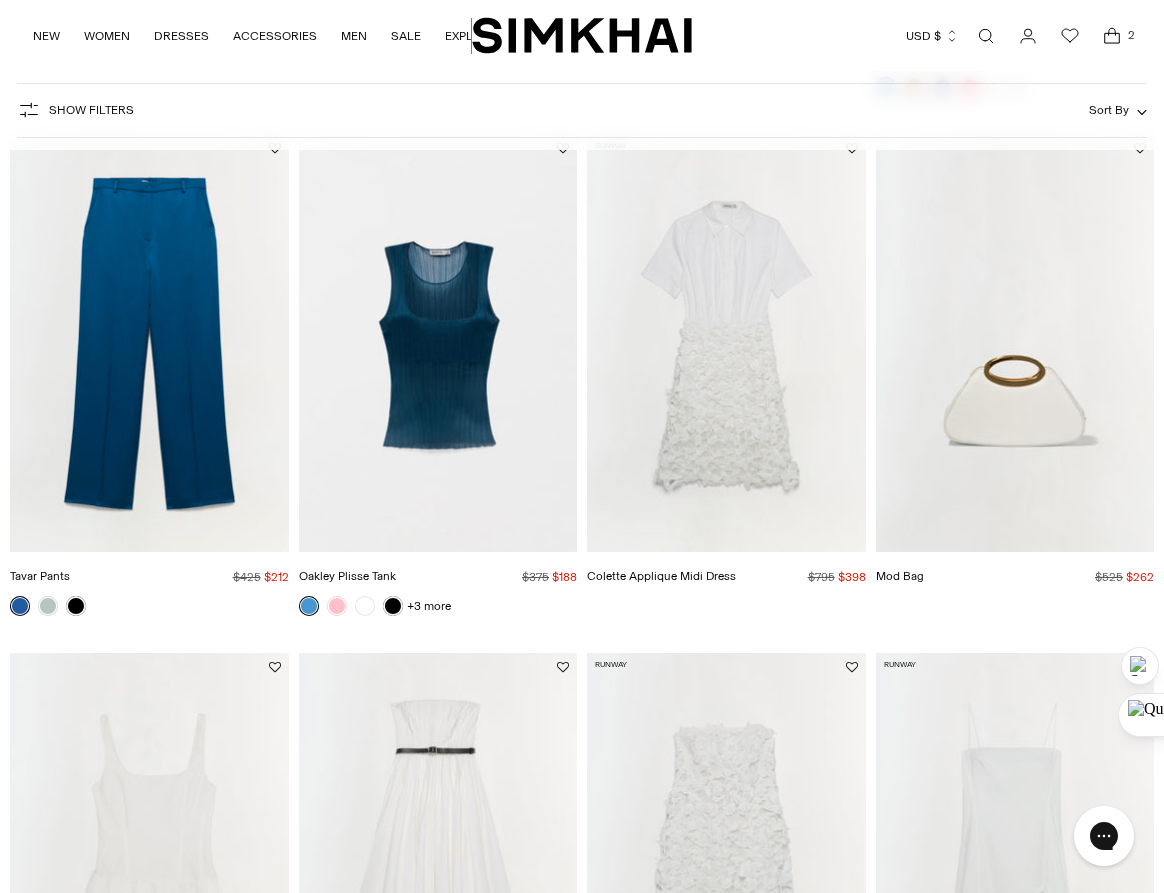 click on "Show Filters" at bounding box center [91, 110] 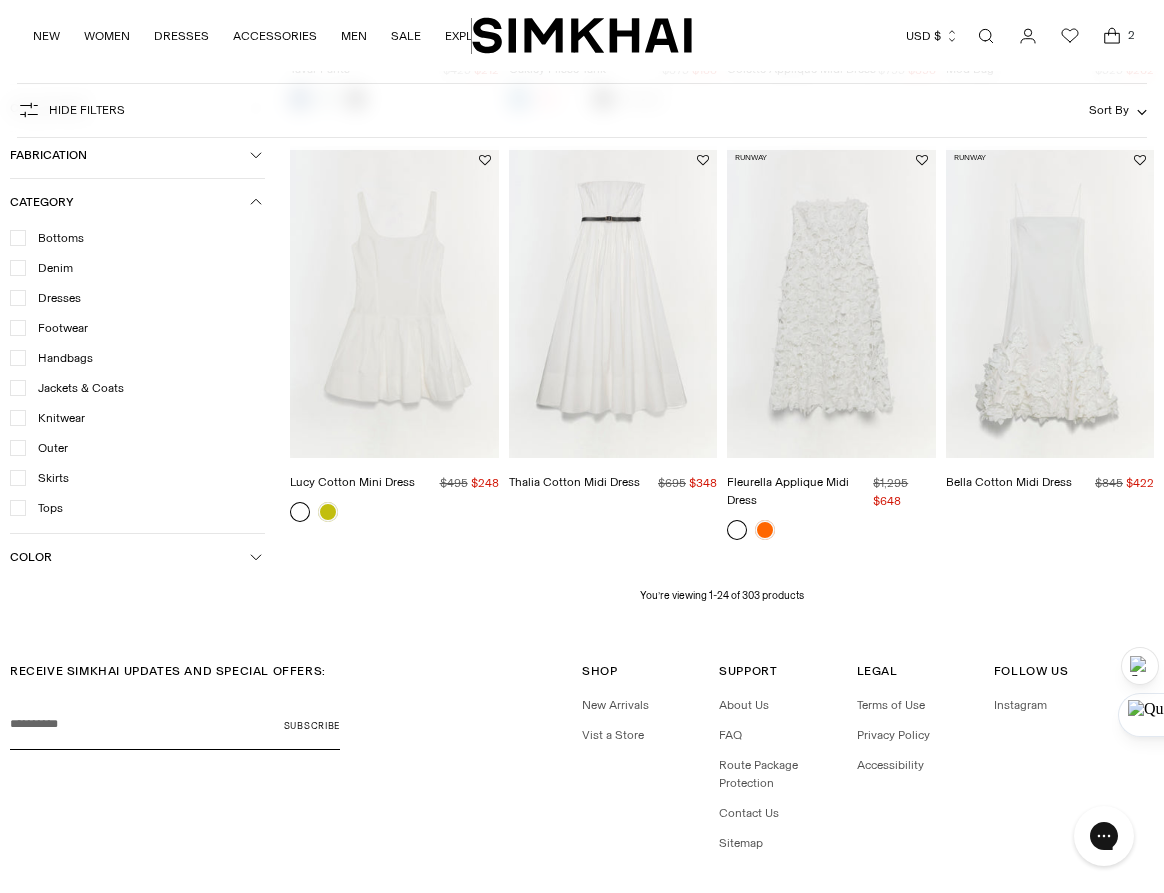 click on "Fabrication" at bounding box center [130, 155] 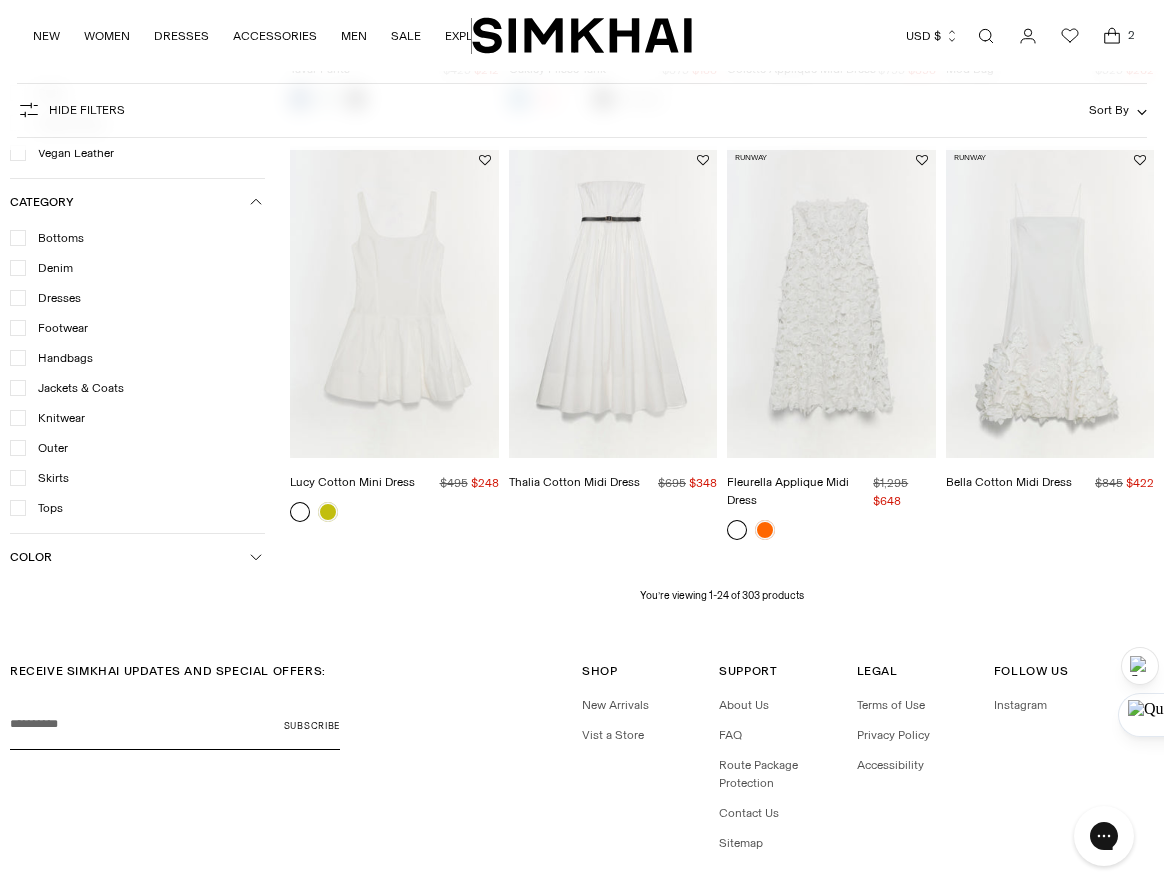click on "Sort By" at bounding box center [1109, 110] 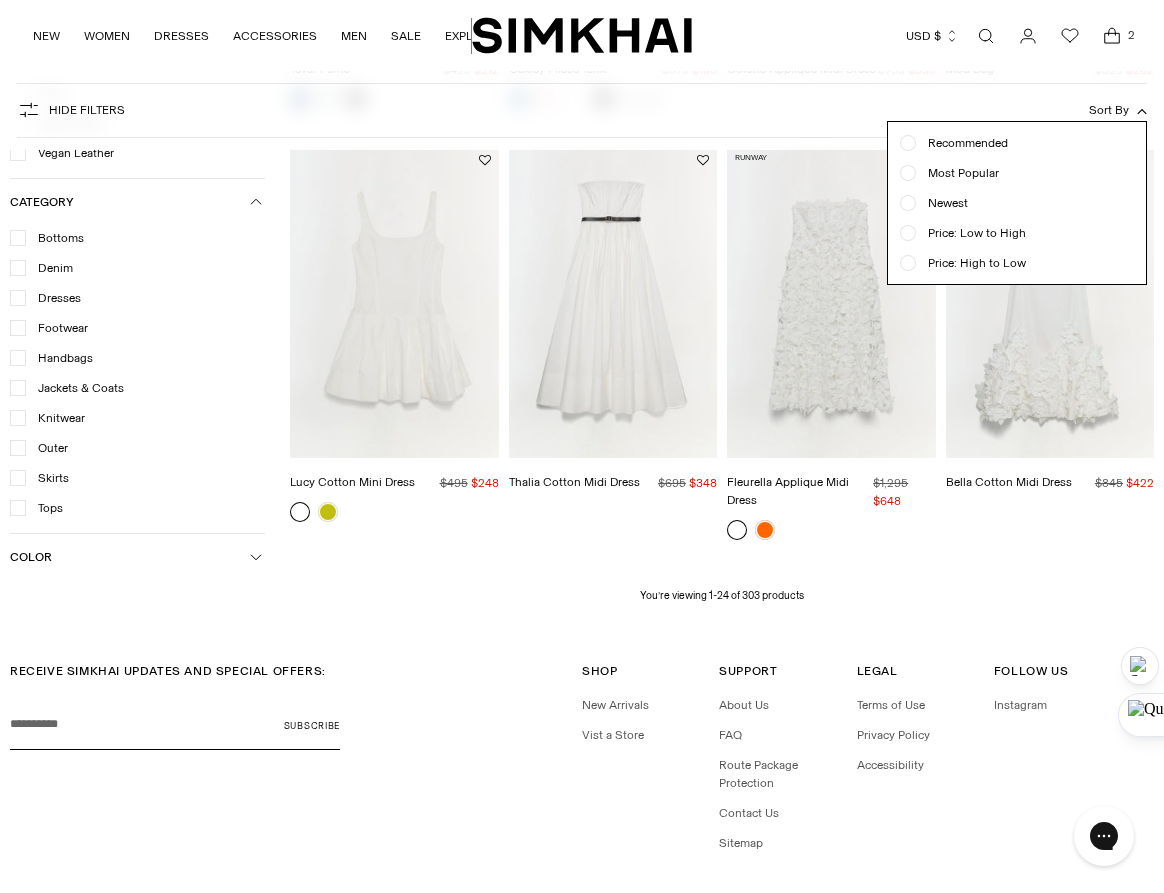 click on "Hide filters
Show Filters
Sort By
Recommended
Most Popular" at bounding box center (581, 110) 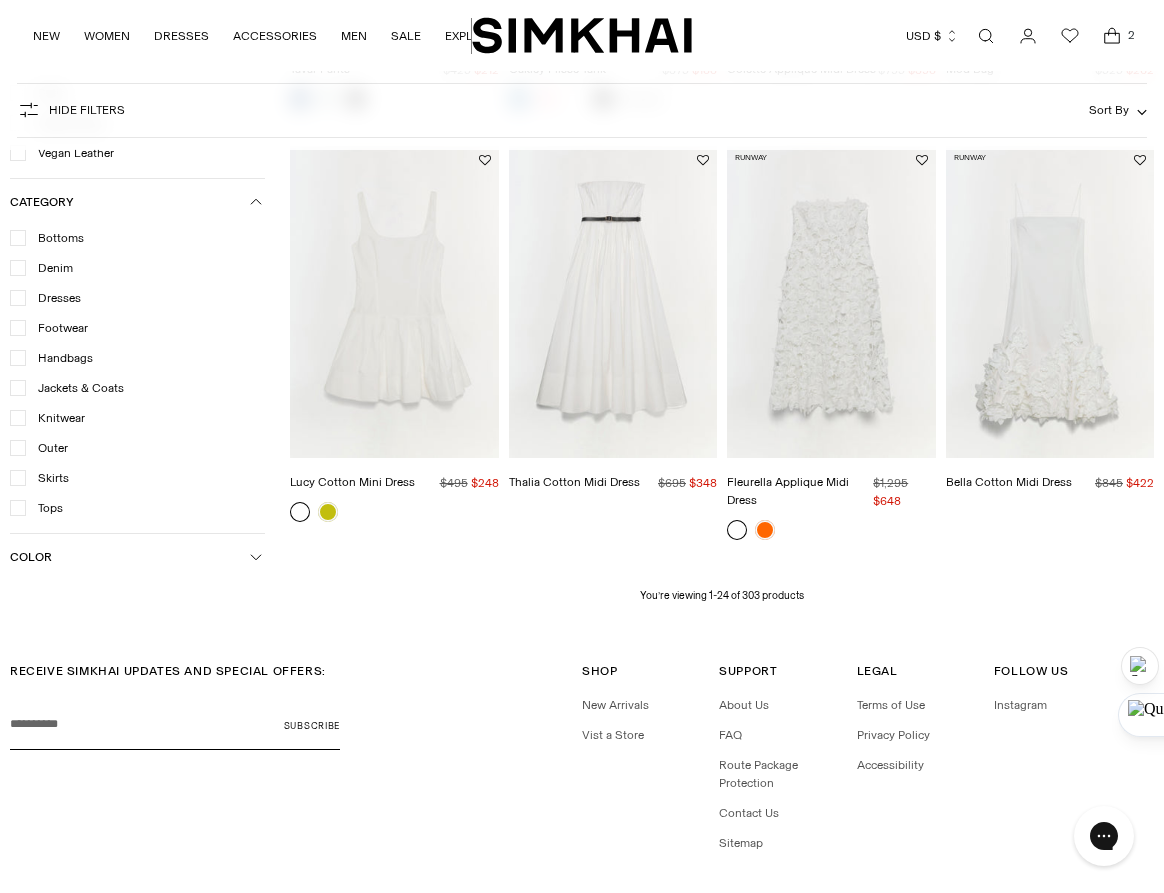 type 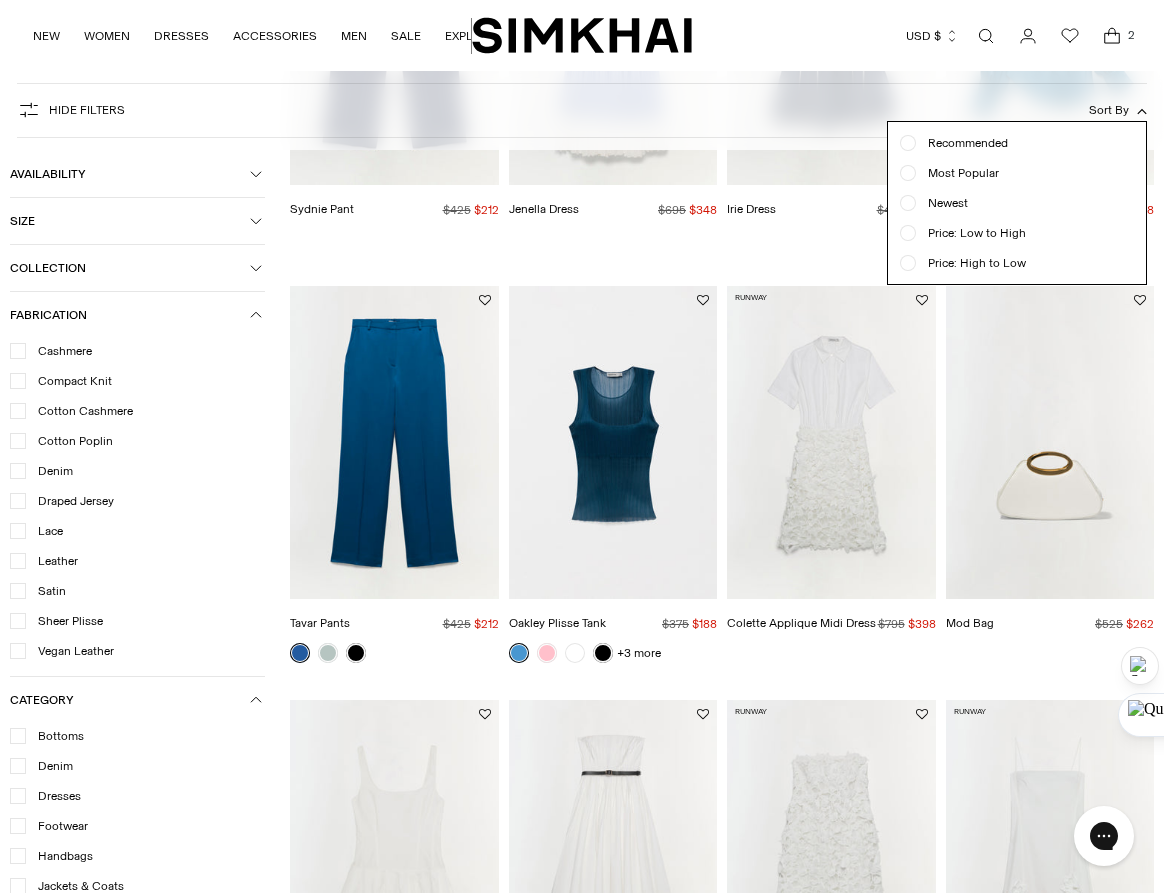 scroll, scrollTop: 1546, scrollLeft: 0, axis: vertical 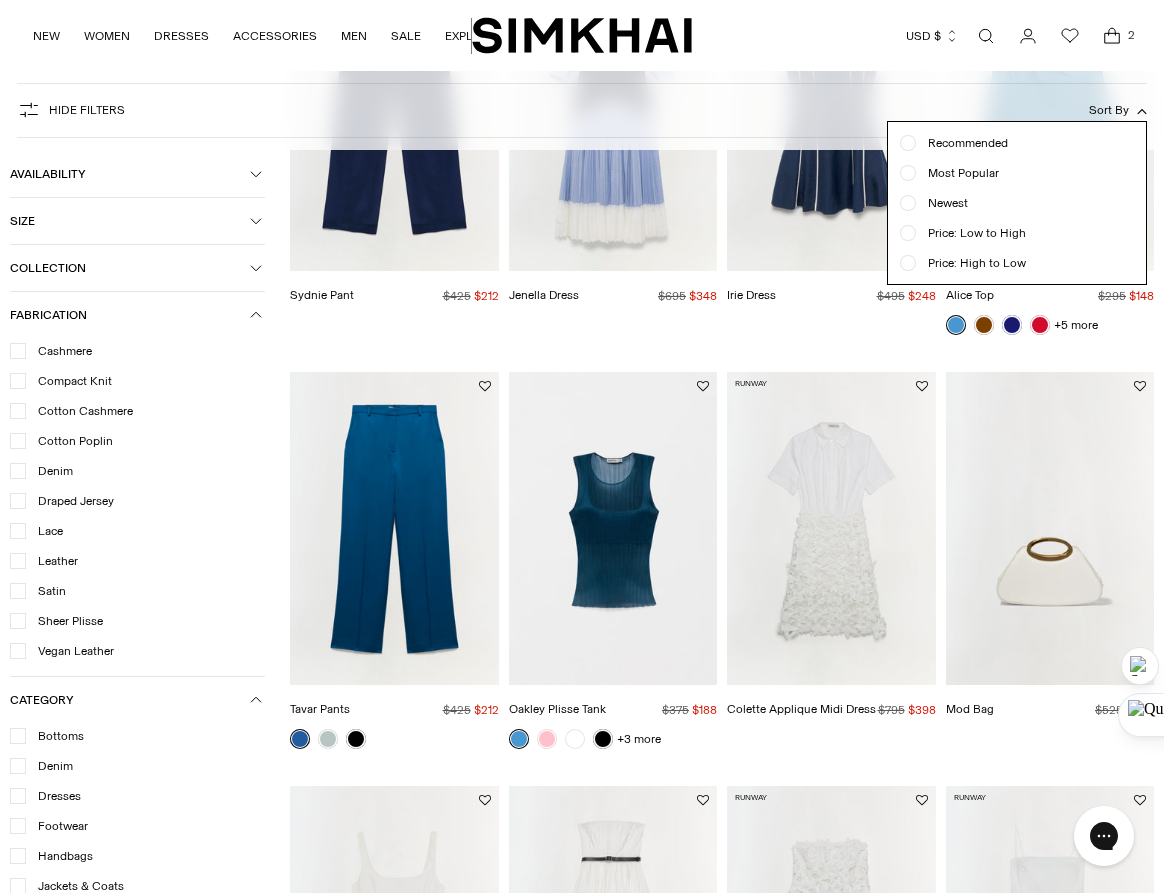 click on "Sort By" at bounding box center [1118, 110] 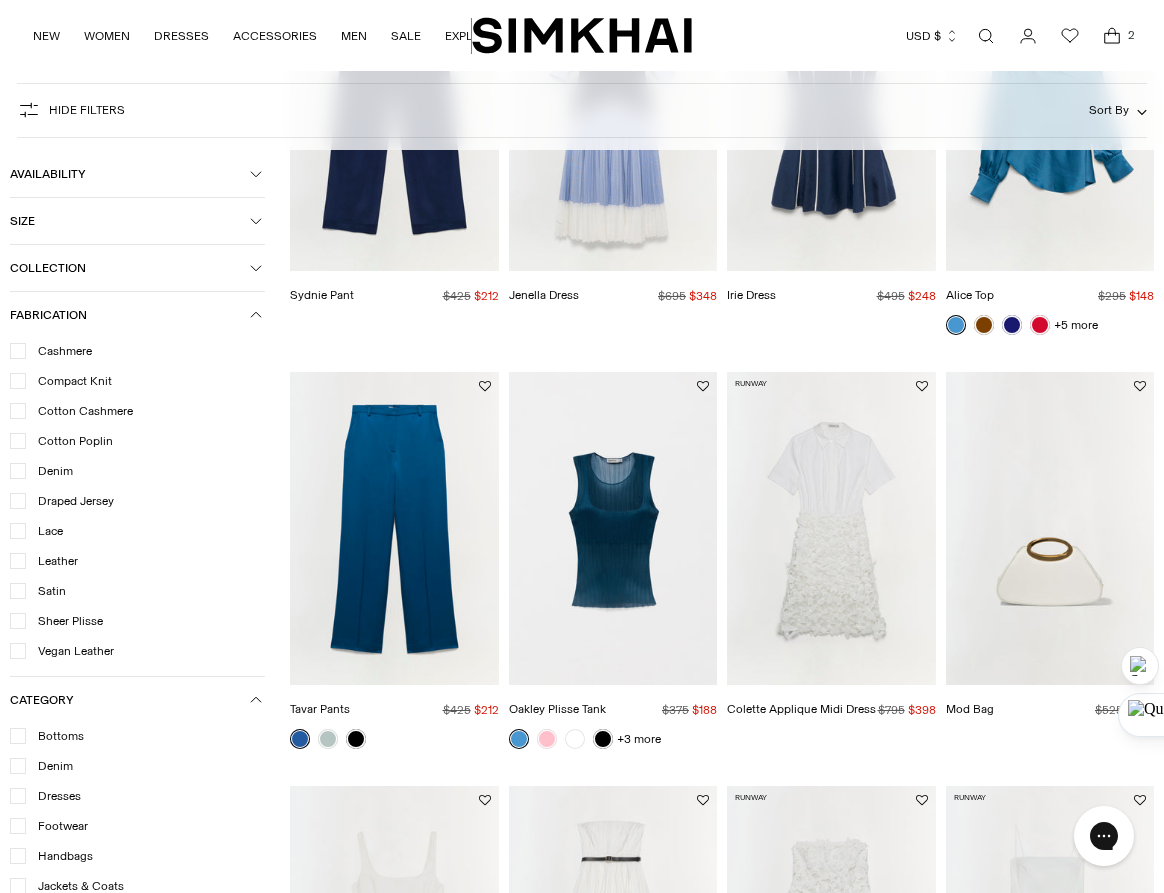 click on "Sort By" at bounding box center [1118, 110] 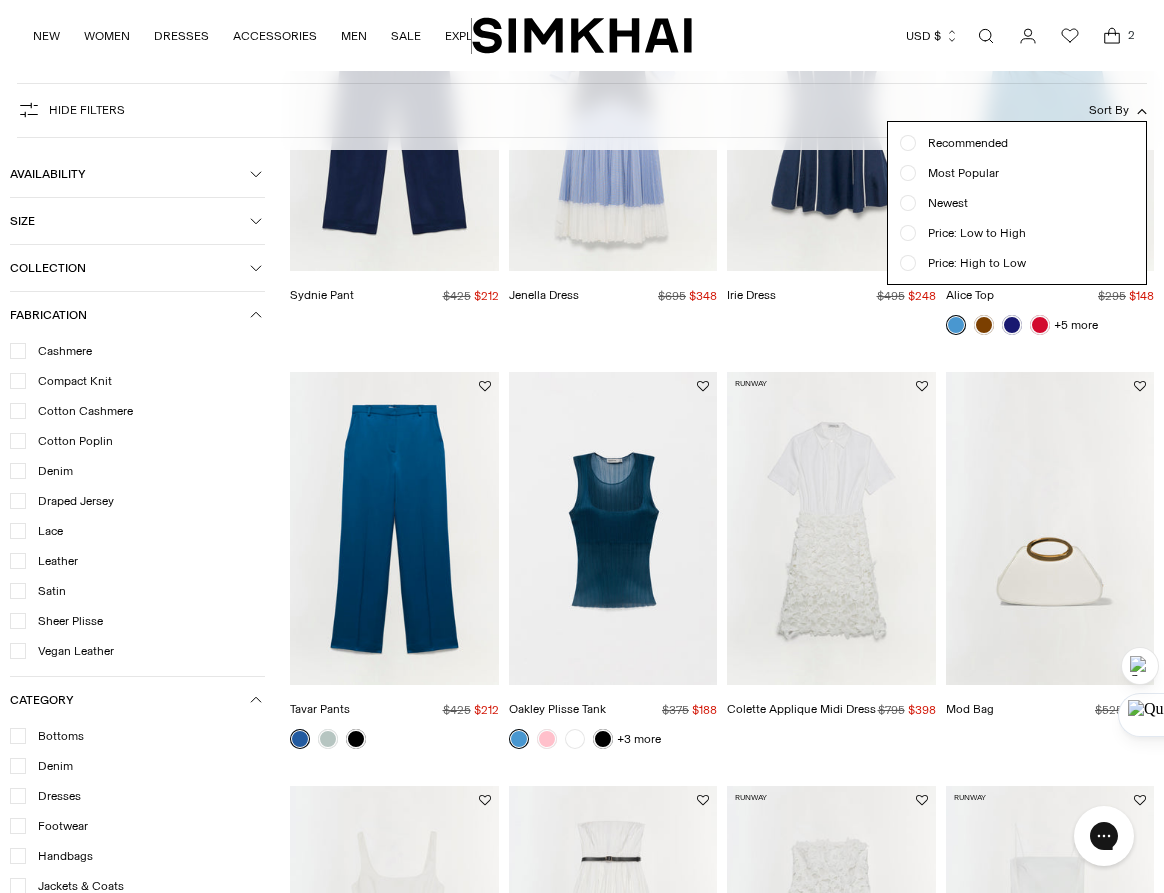 click at bounding box center (582, 446) 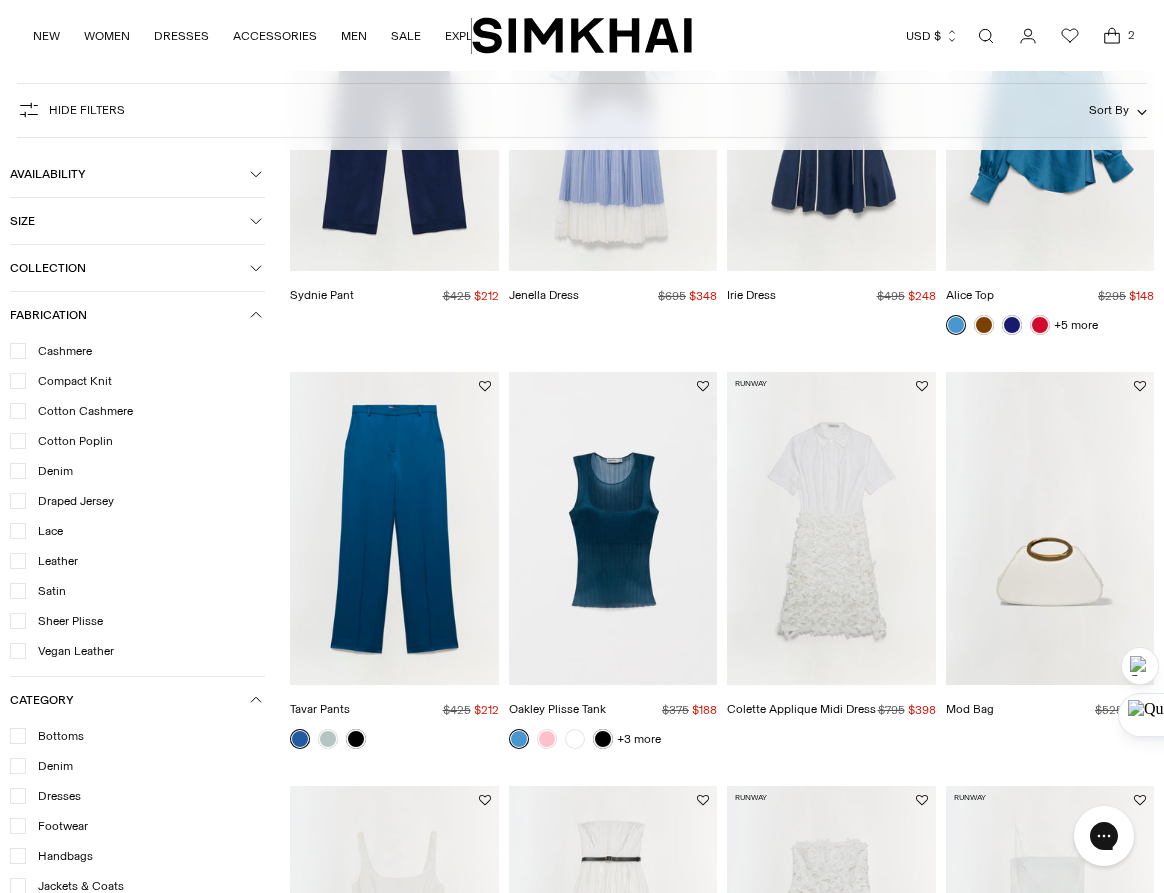 click on "Sort By" at bounding box center (1118, 110) 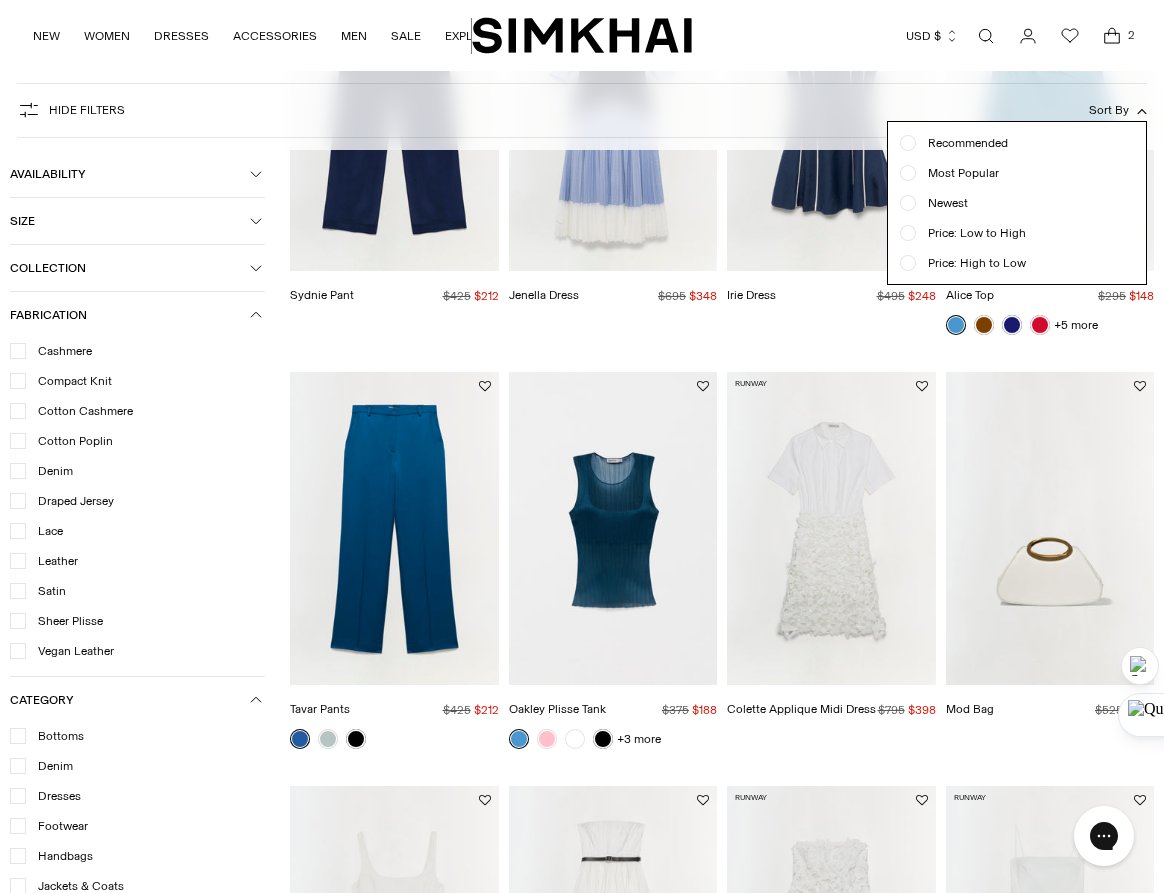 click on "Hide filters
Show Filters
Sort By
Recommended
Most Popular" at bounding box center [581, 110] 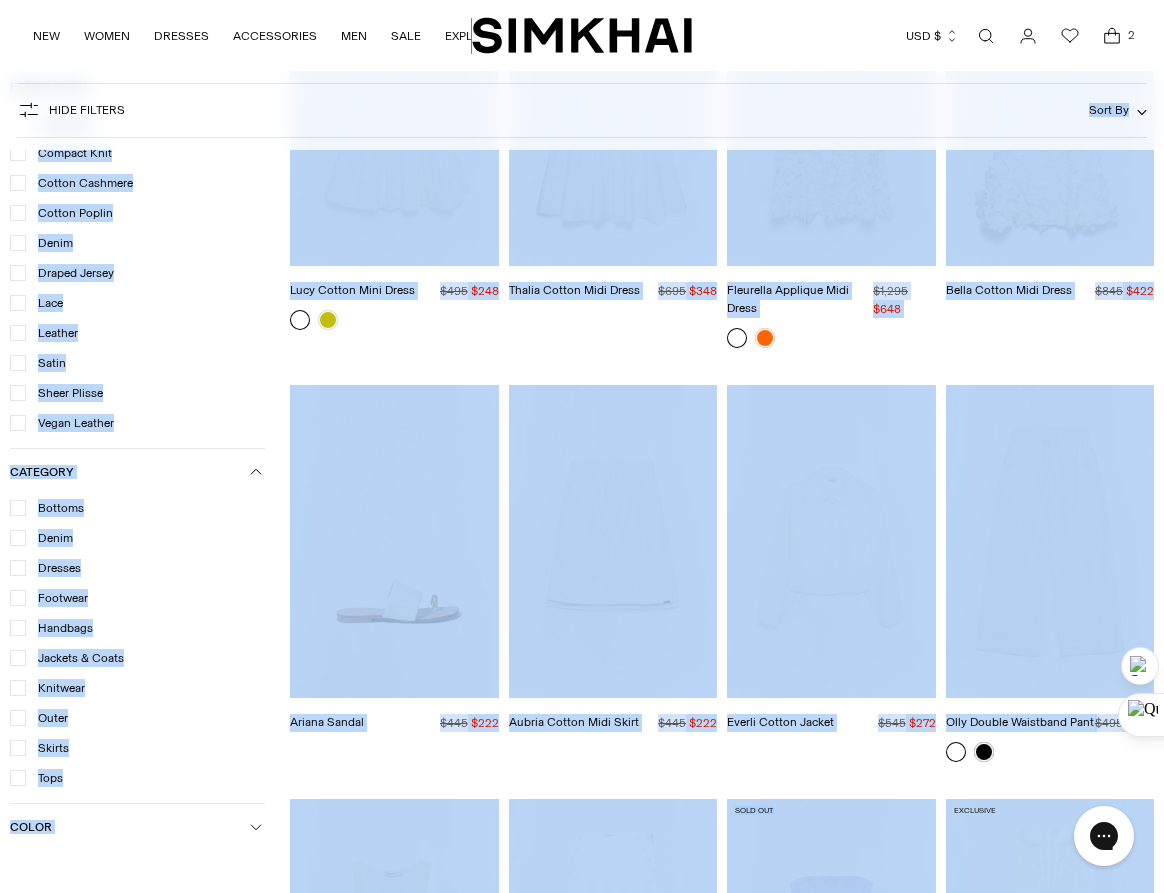scroll, scrollTop: 2392, scrollLeft: 0, axis: vertical 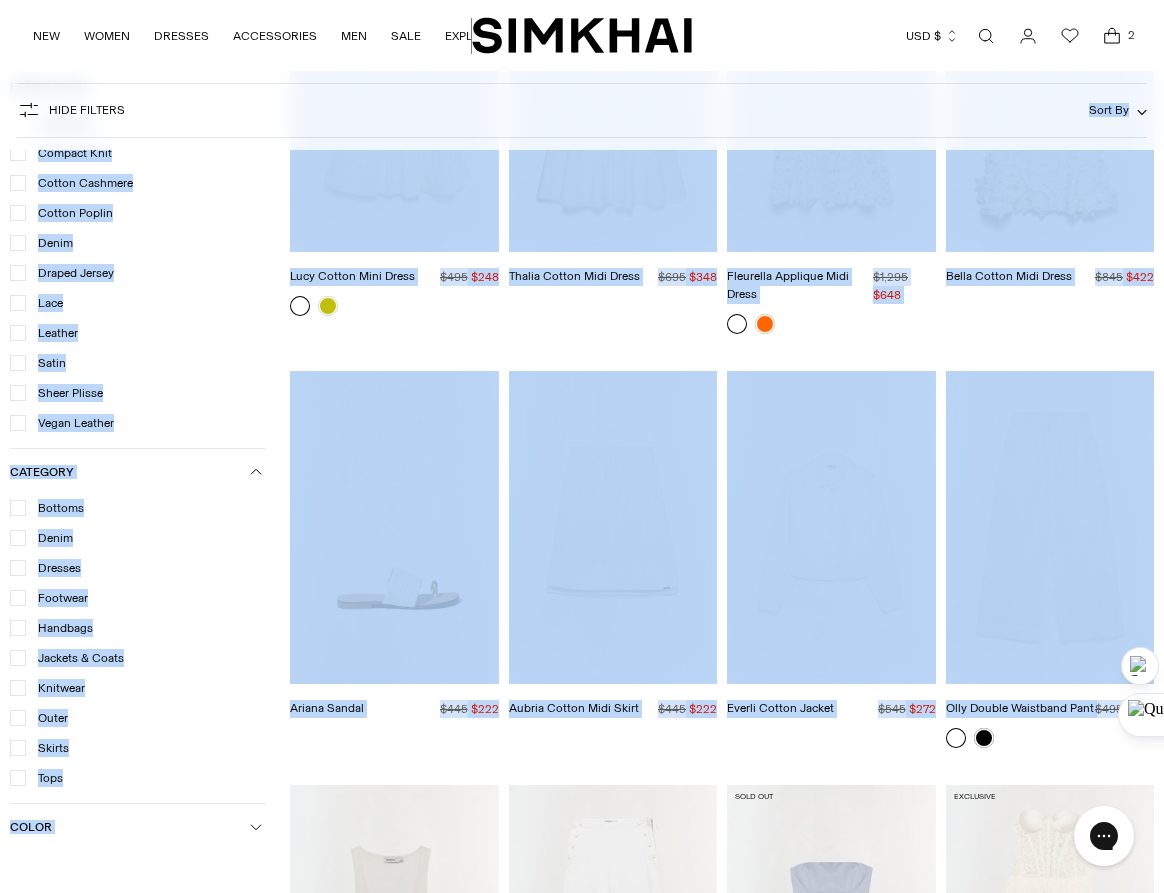 drag, startPoint x: 1035, startPoint y: 86, endPoint x: 1076, endPoint y: 715, distance: 630.33484 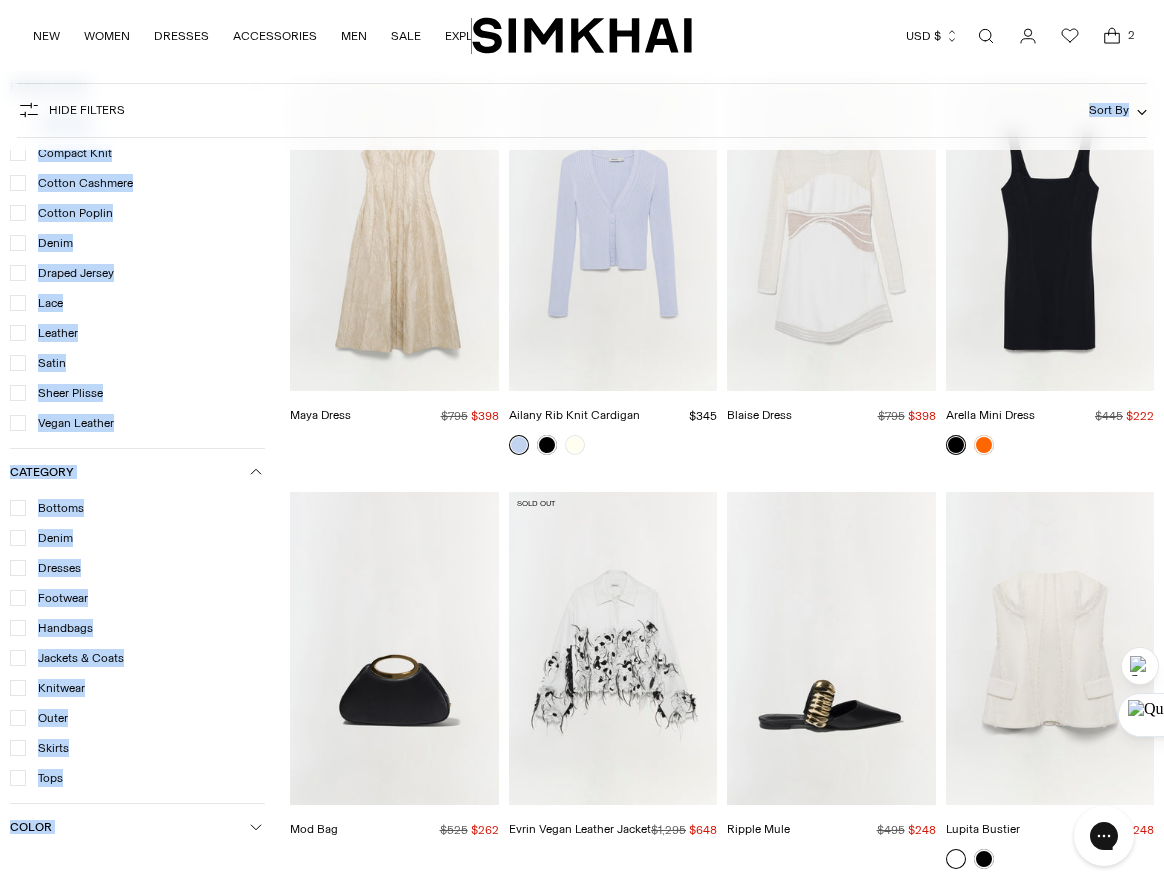 scroll, scrollTop: 8443, scrollLeft: 0, axis: vertical 